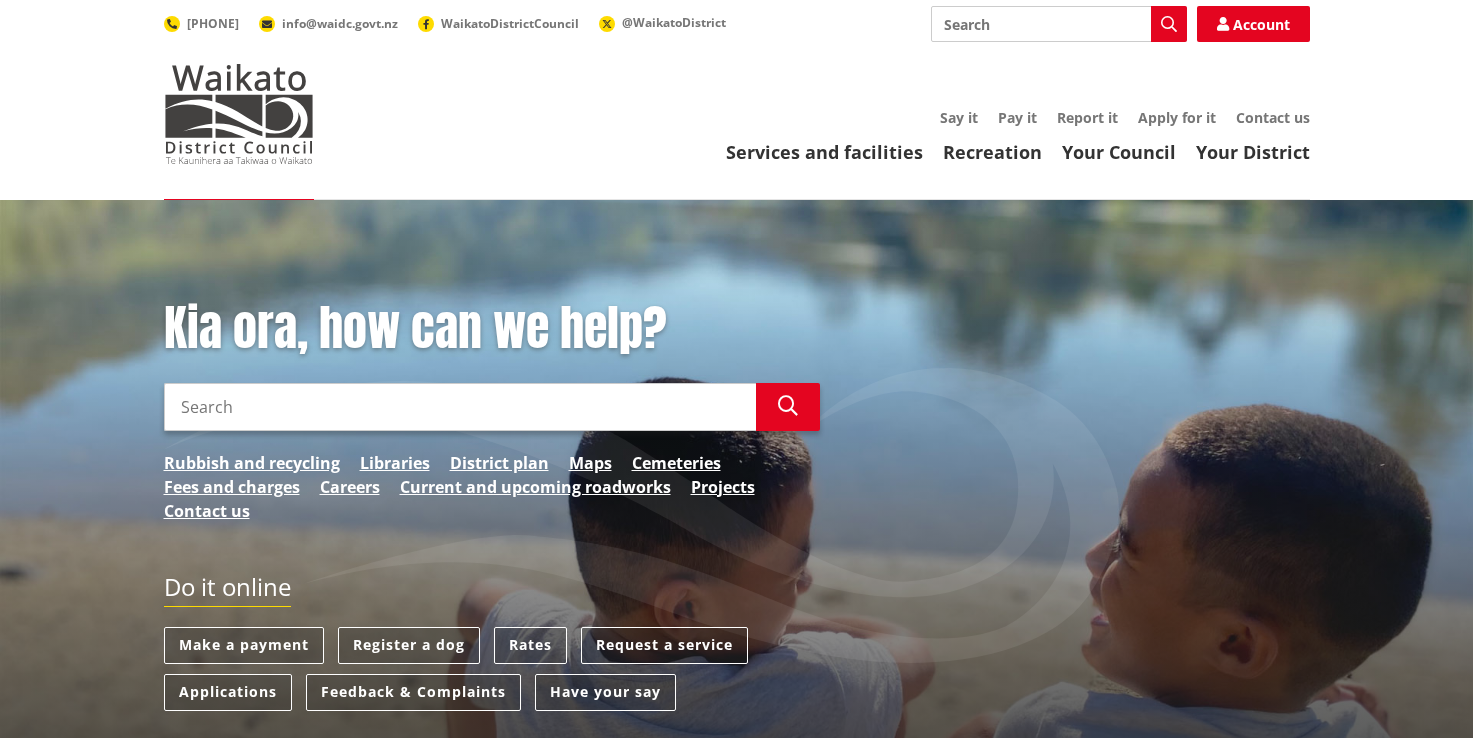 scroll, scrollTop: 0, scrollLeft: 0, axis: both 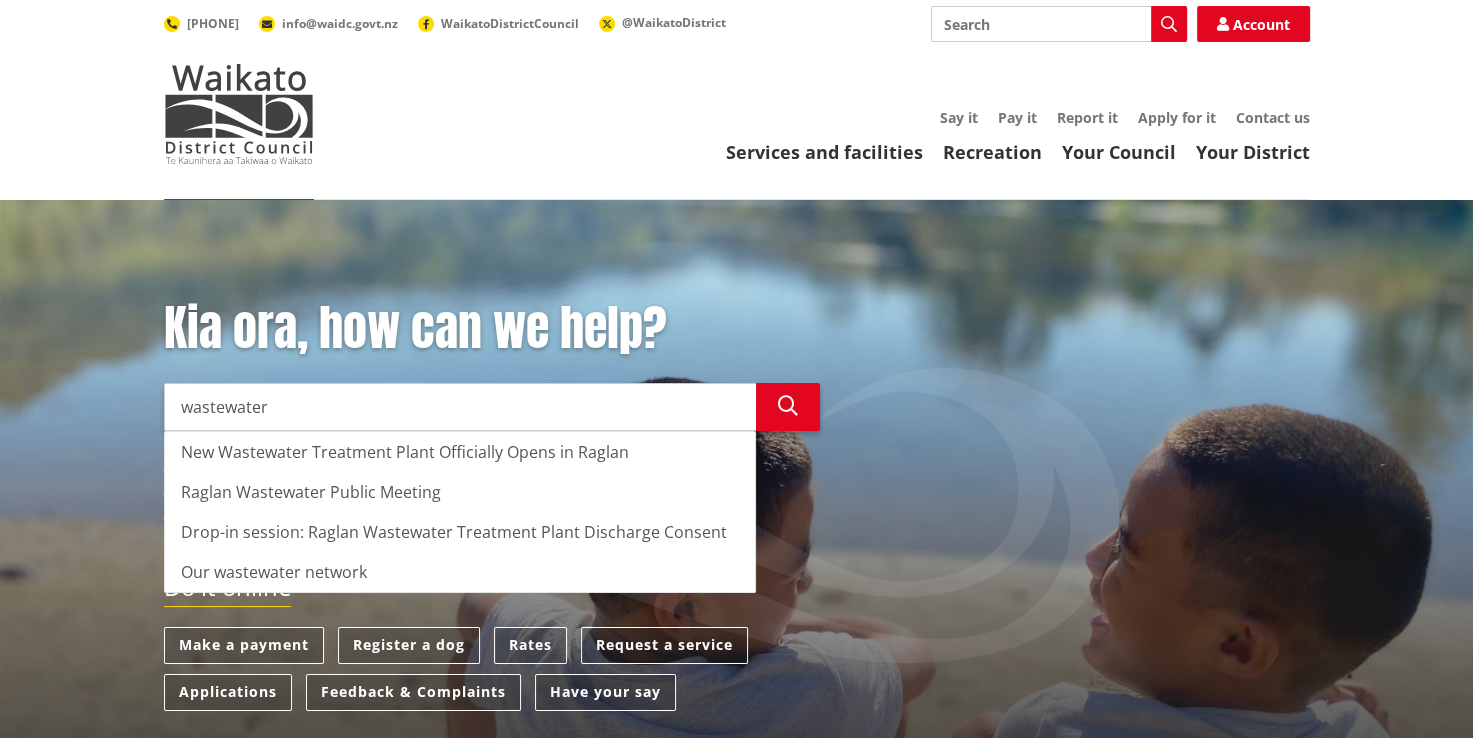type on "wastewater" 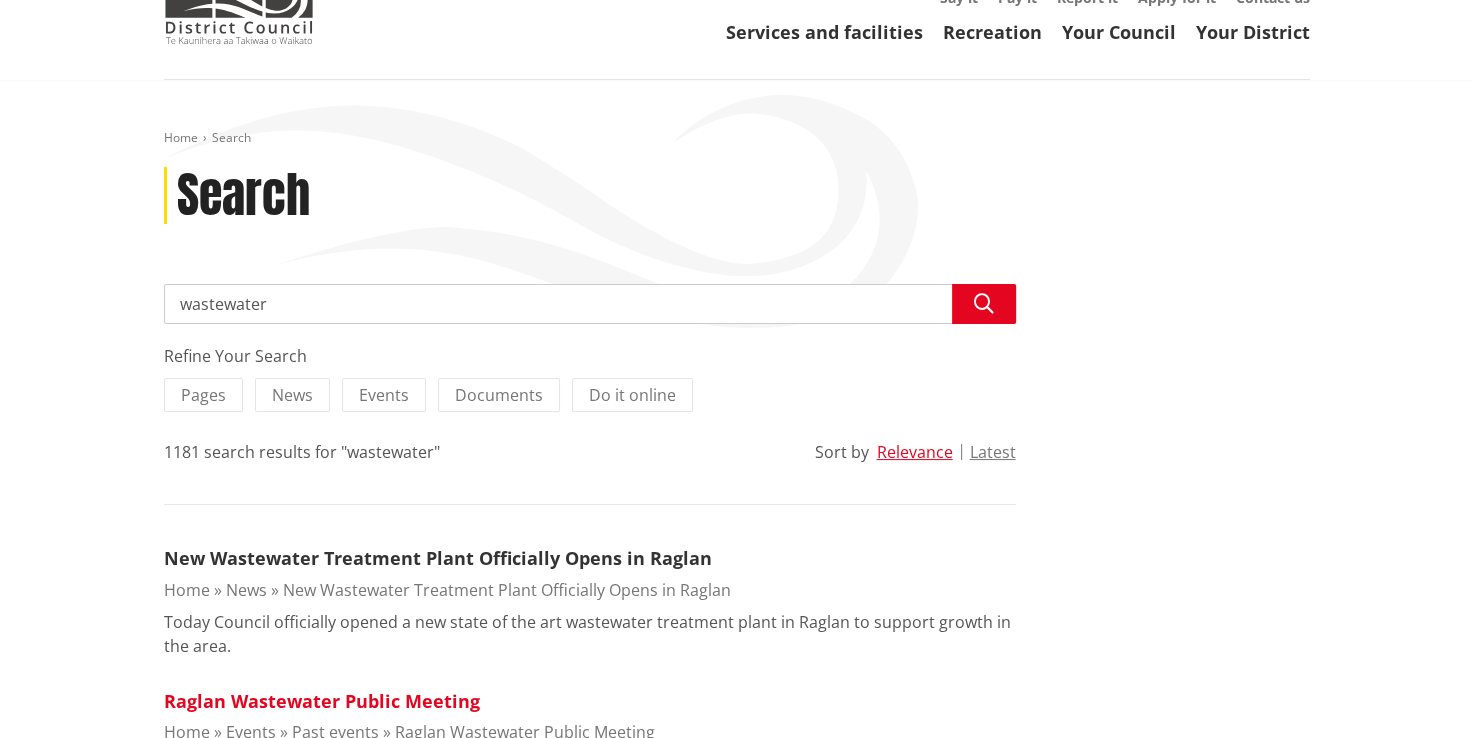 scroll, scrollTop: 0, scrollLeft: 0, axis: both 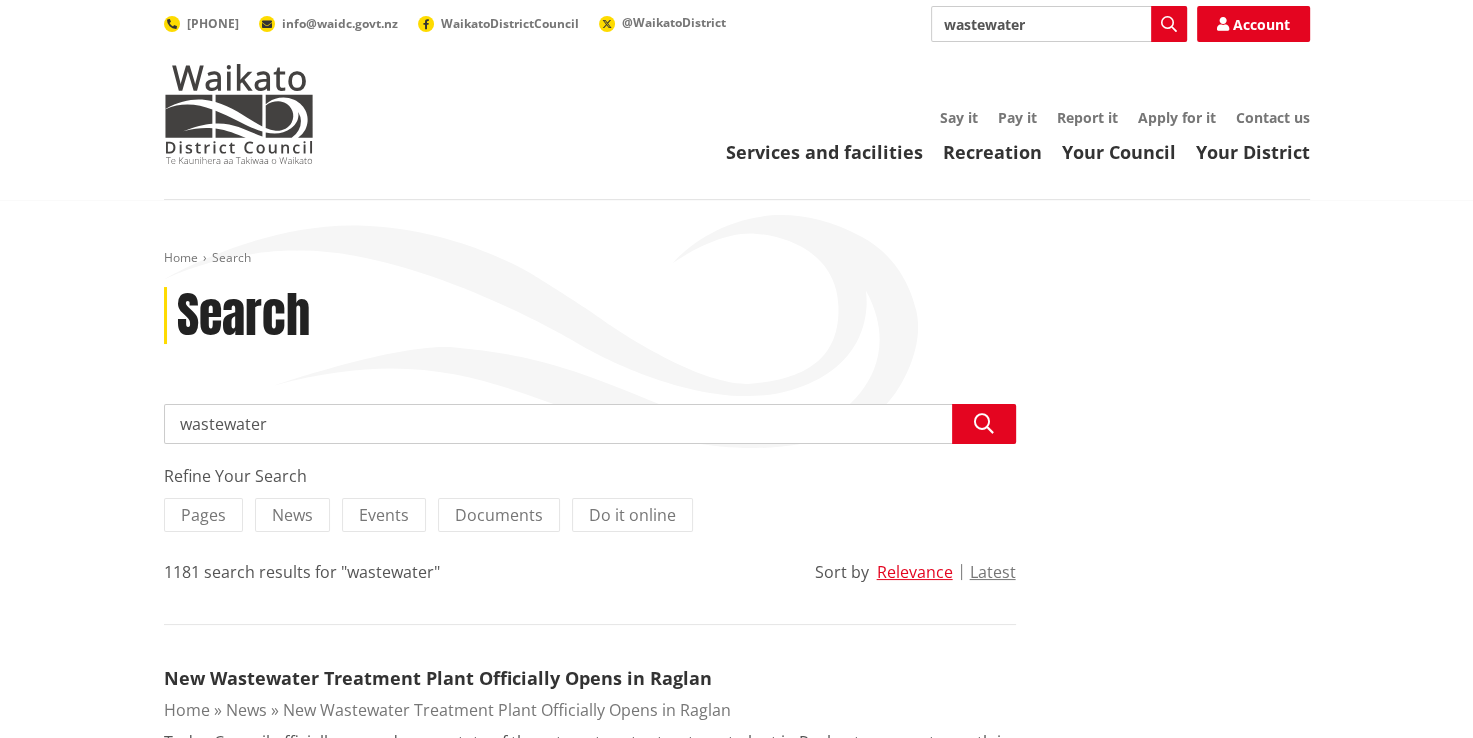 click on "wastewater" at bounding box center [590, 424] 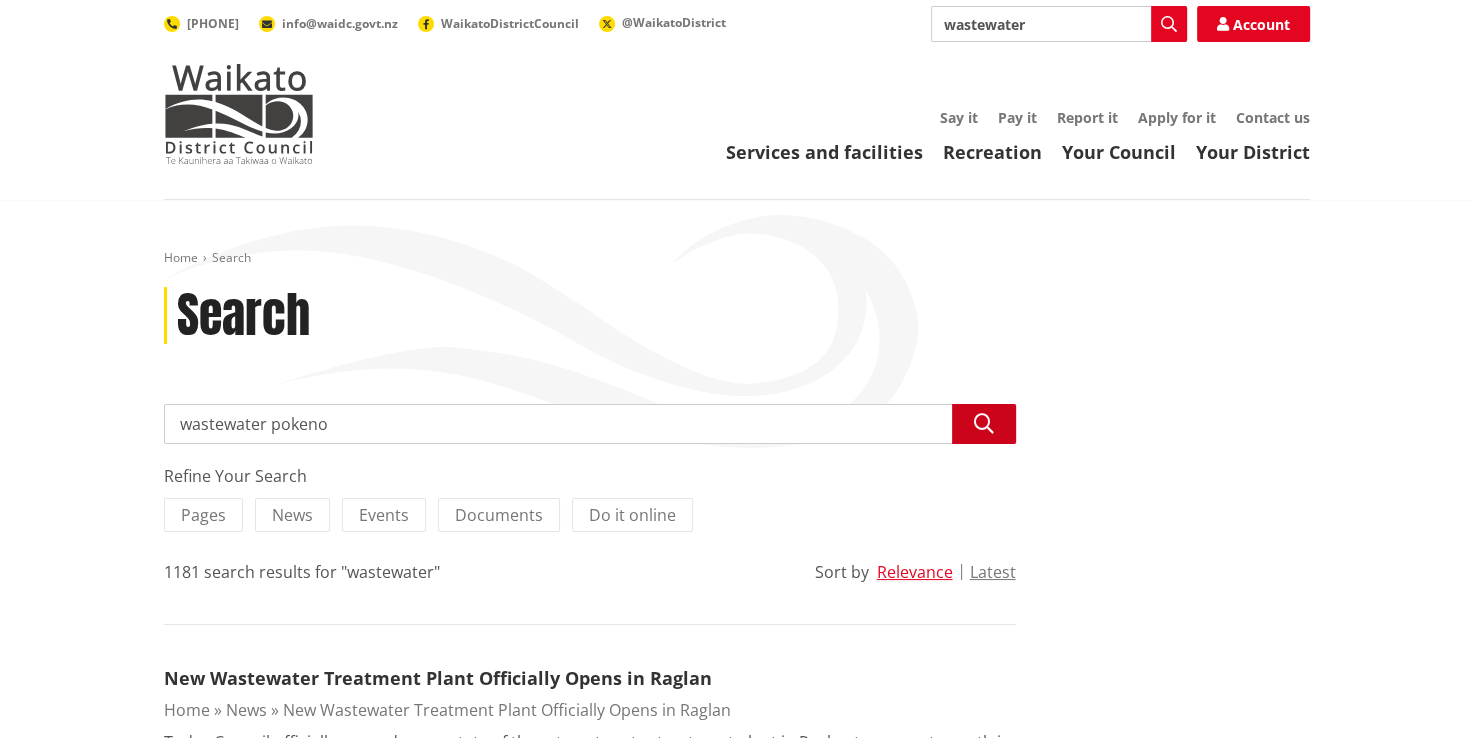 type on "wastewater pokeno" 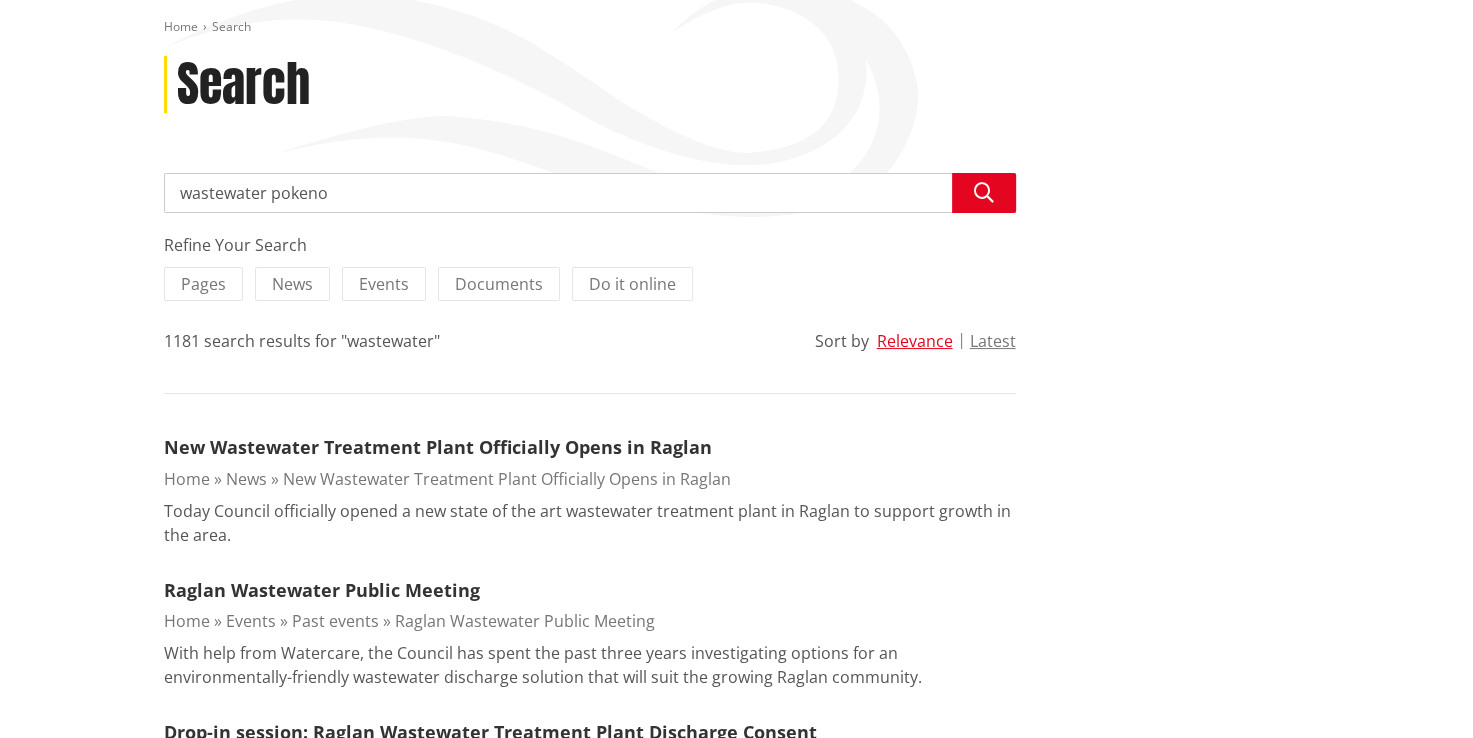 scroll, scrollTop: 300, scrollLeft: 0, axis: vertical 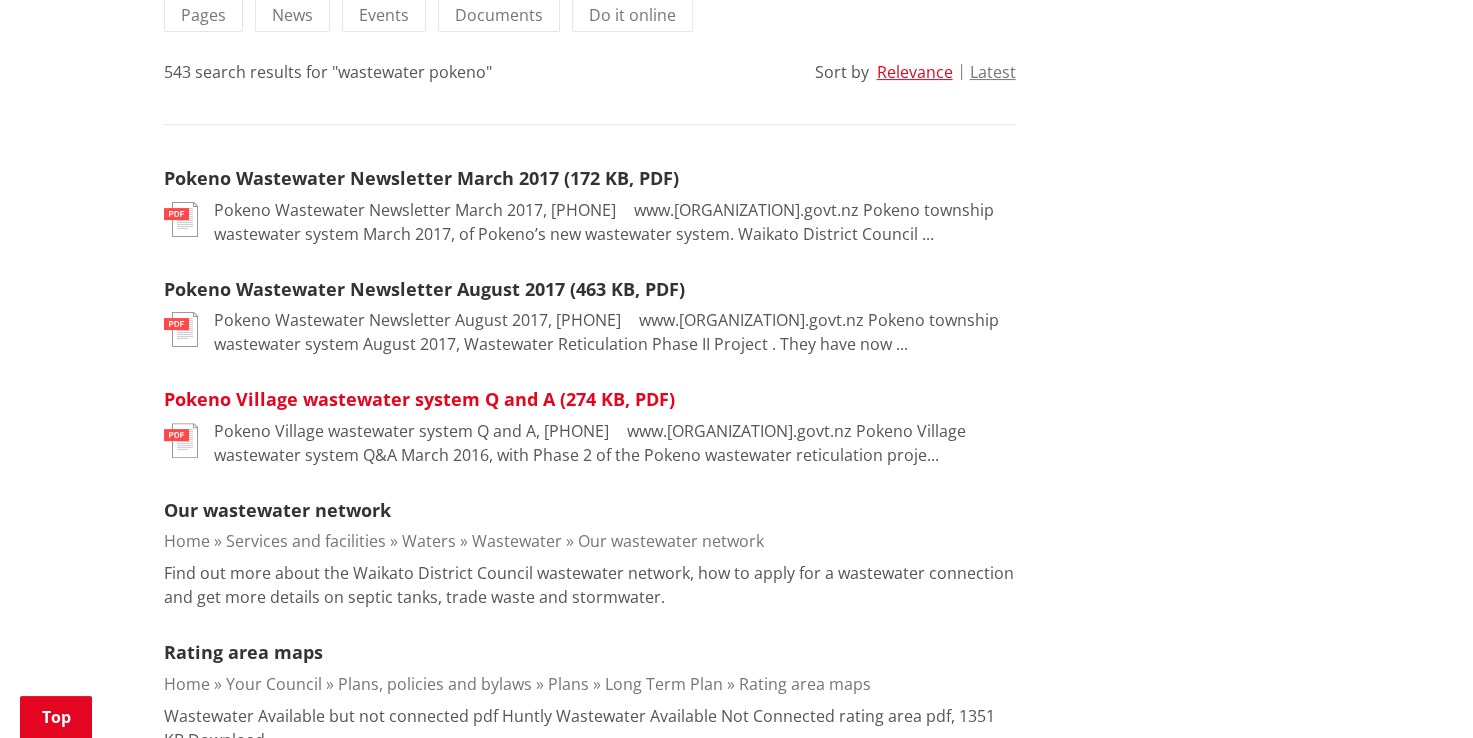 click on "Pokeno Village wastewater system Q and A  (274 KB, PDF)" at bounding box center (419, 399) 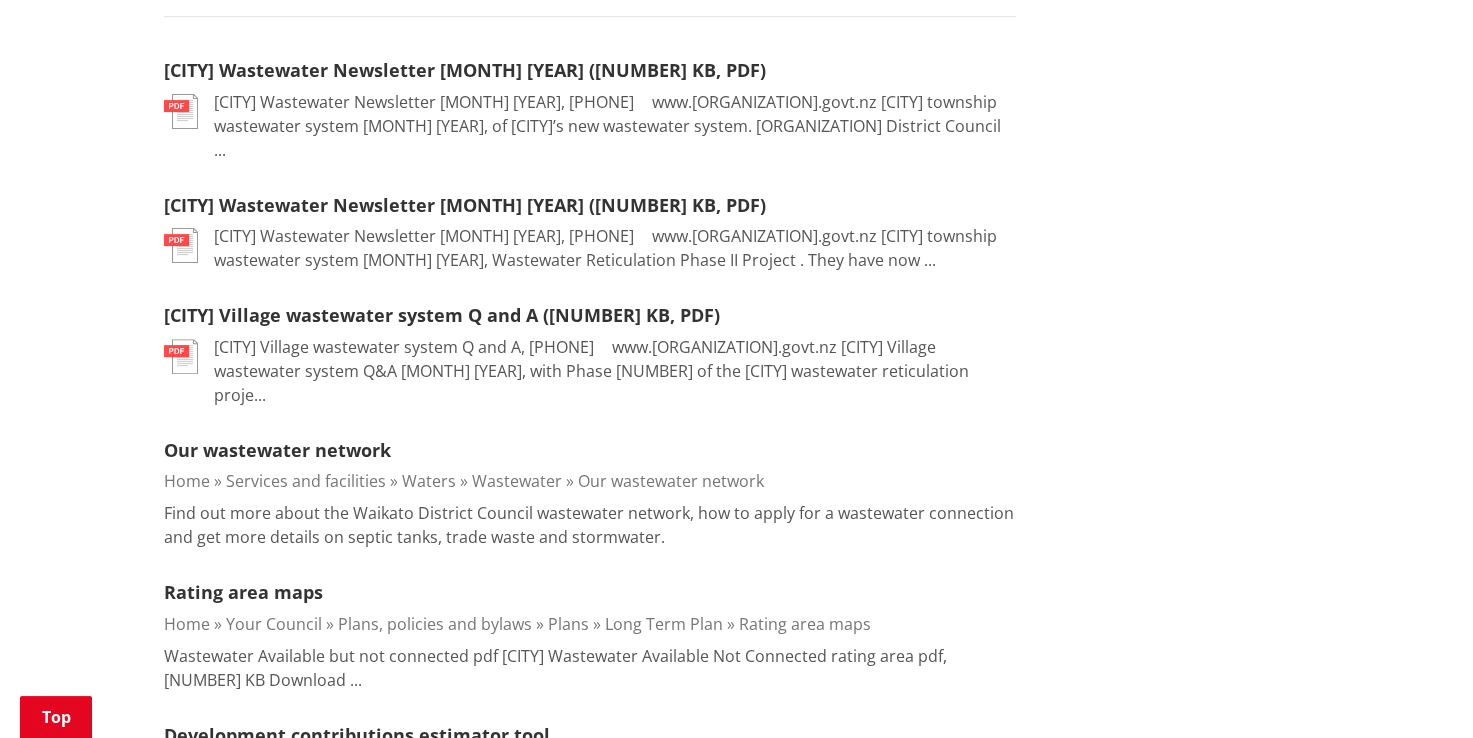 scroll, scrollTop: 700, scrollLeft: 0, axis: vertical 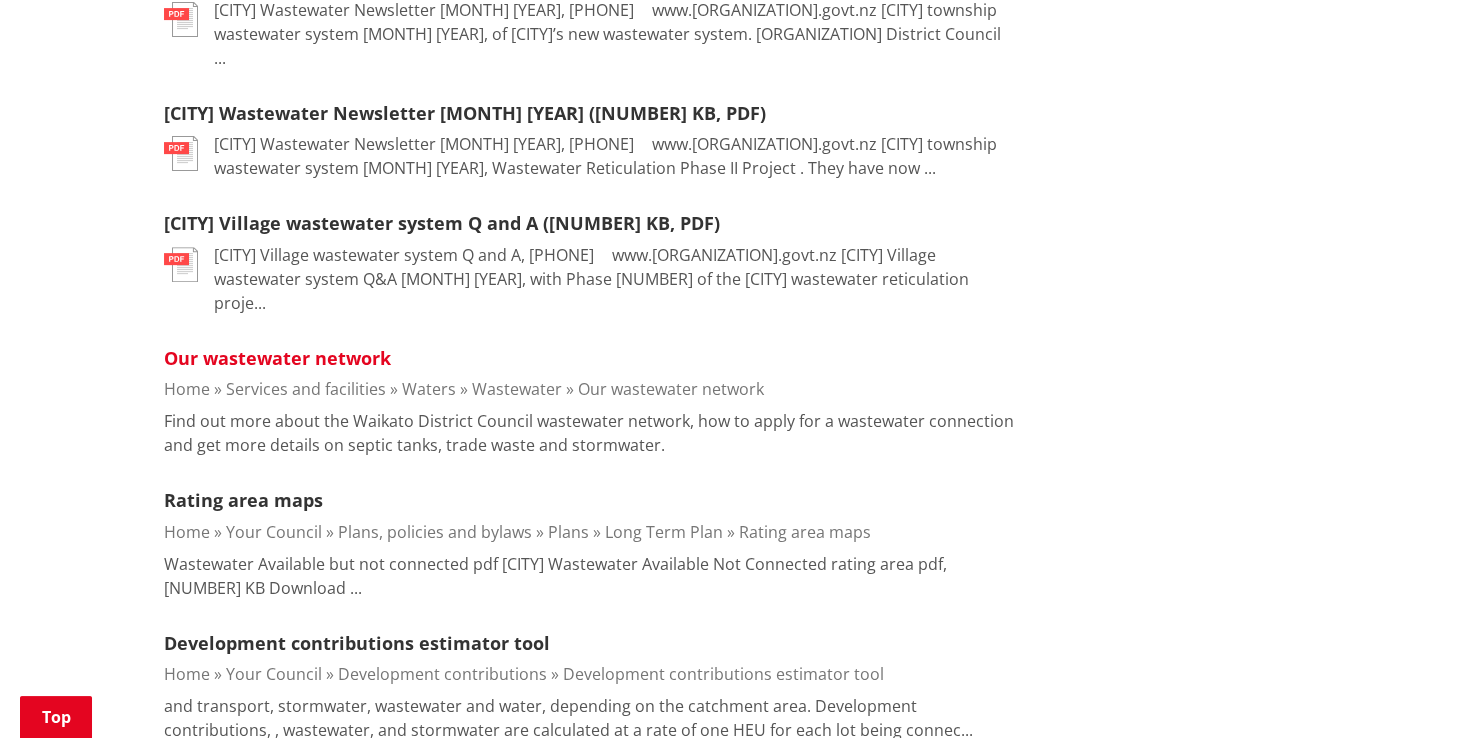 click on "Our wastewater network" at bounding box center [277, 358] 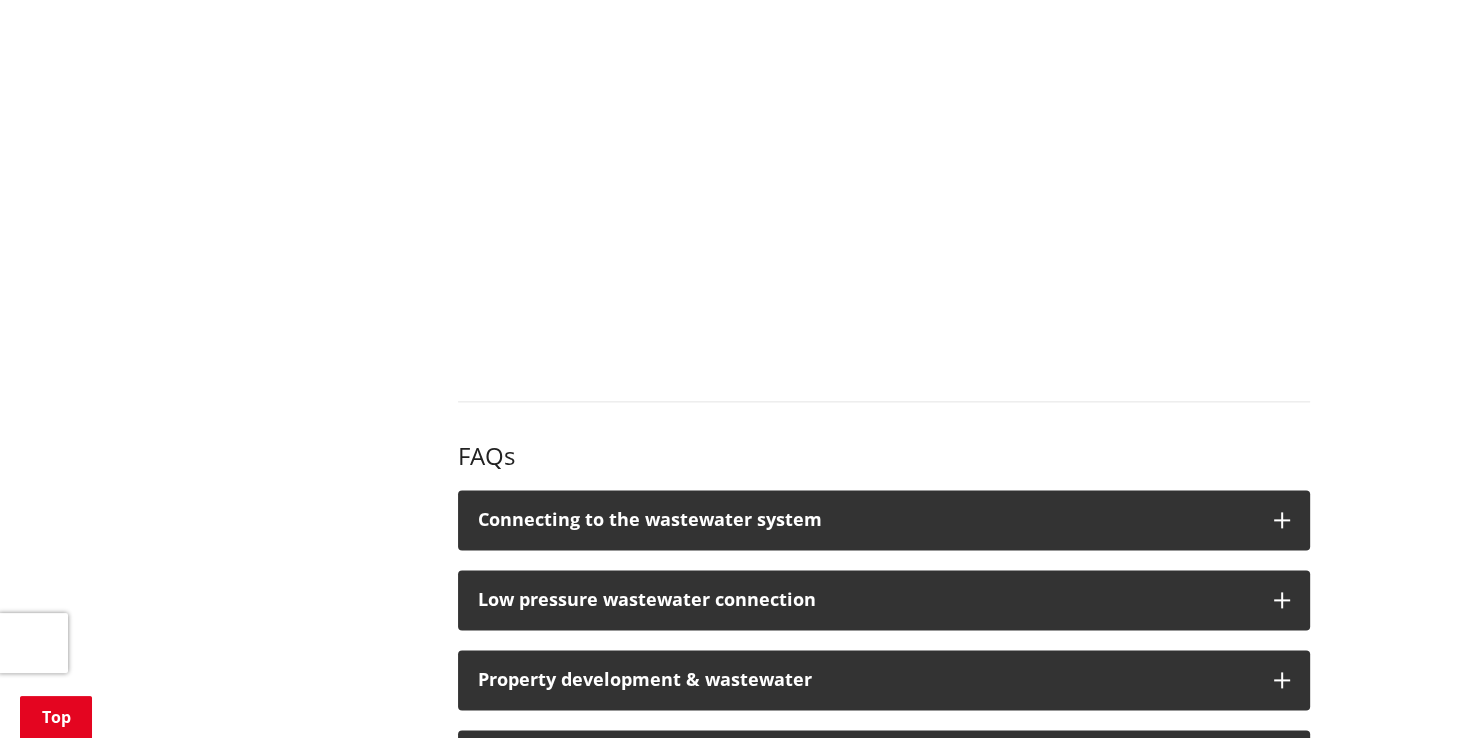 scroll, scrollTop: 2700, scrollLeft: 0, axis: vertical 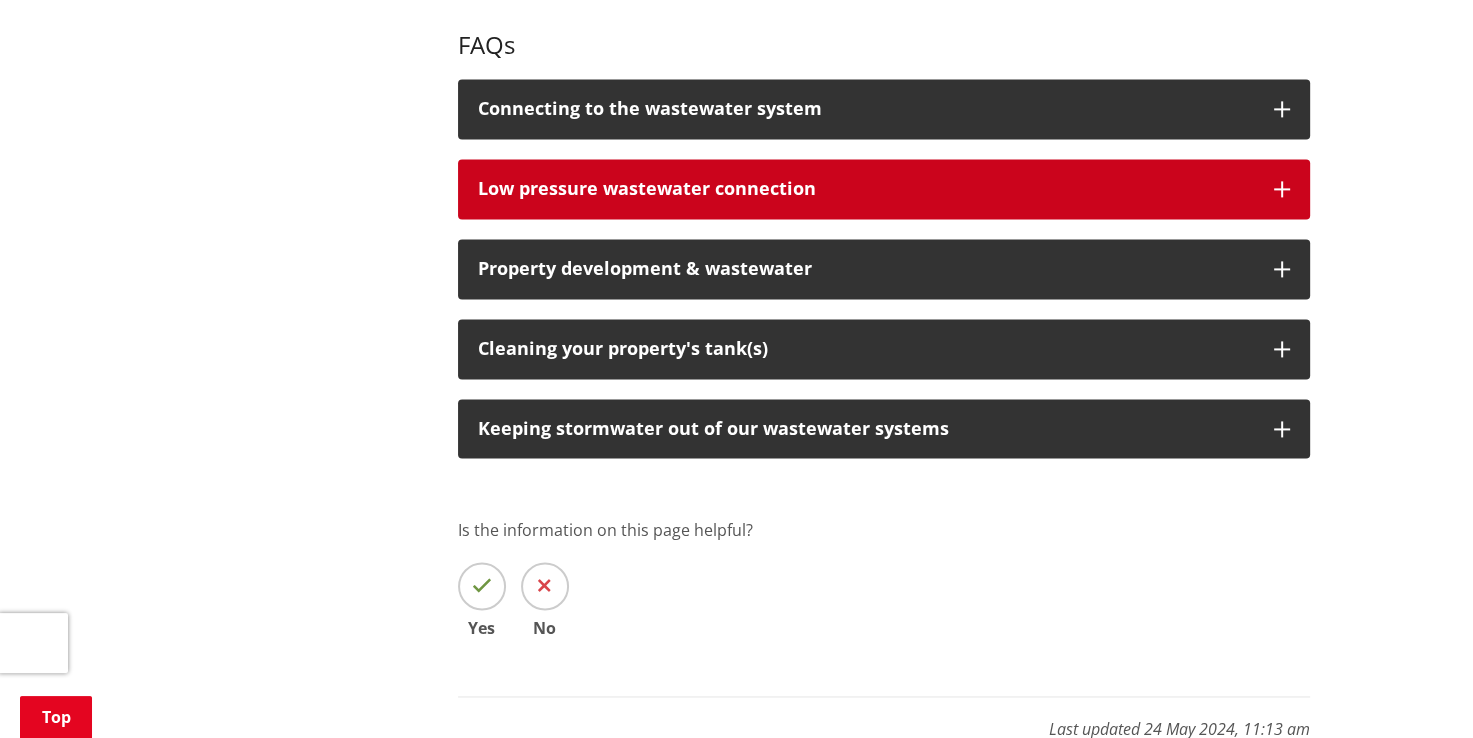 click on "Low pressure wastewater connection" at bounding box center (884, 189) 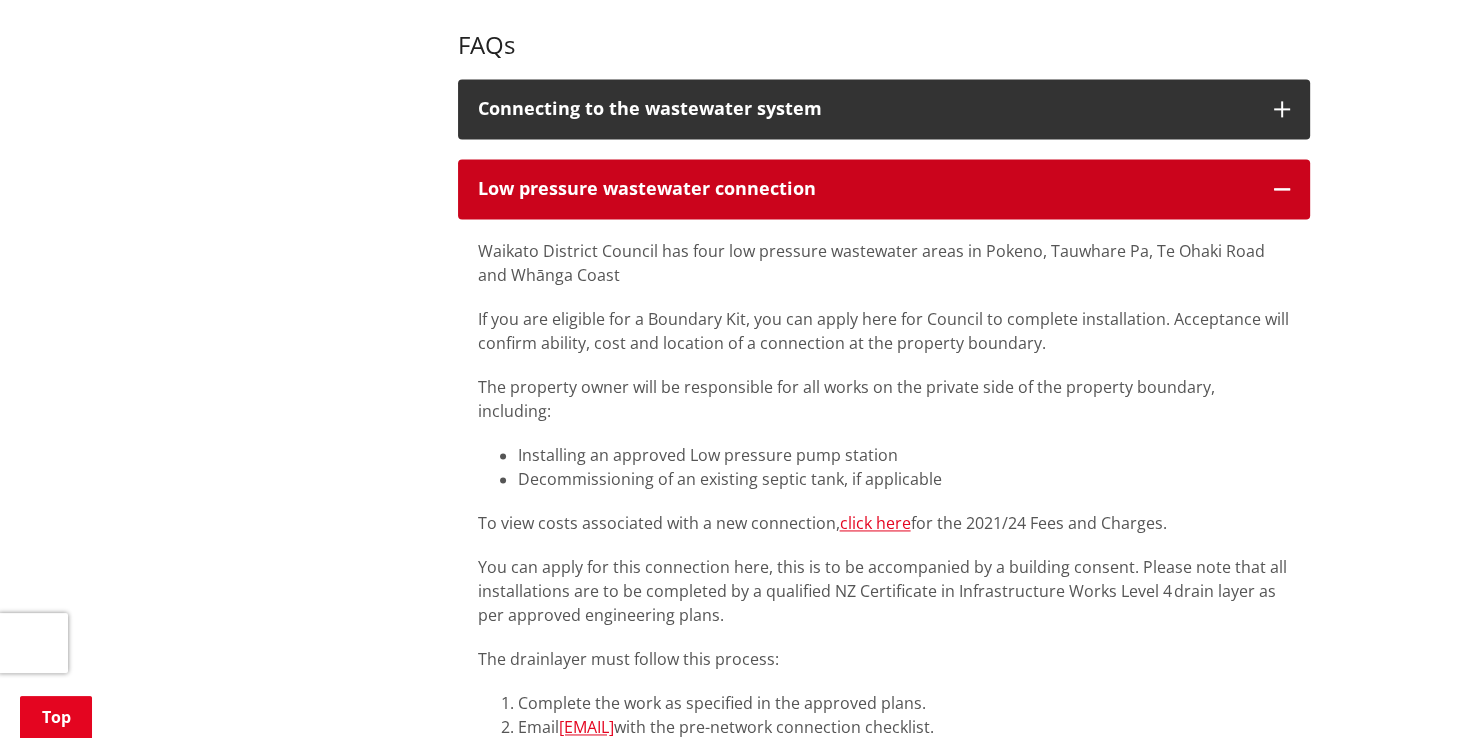 click on "Low pressure wastewater connection" at bounding box center [884, 189] 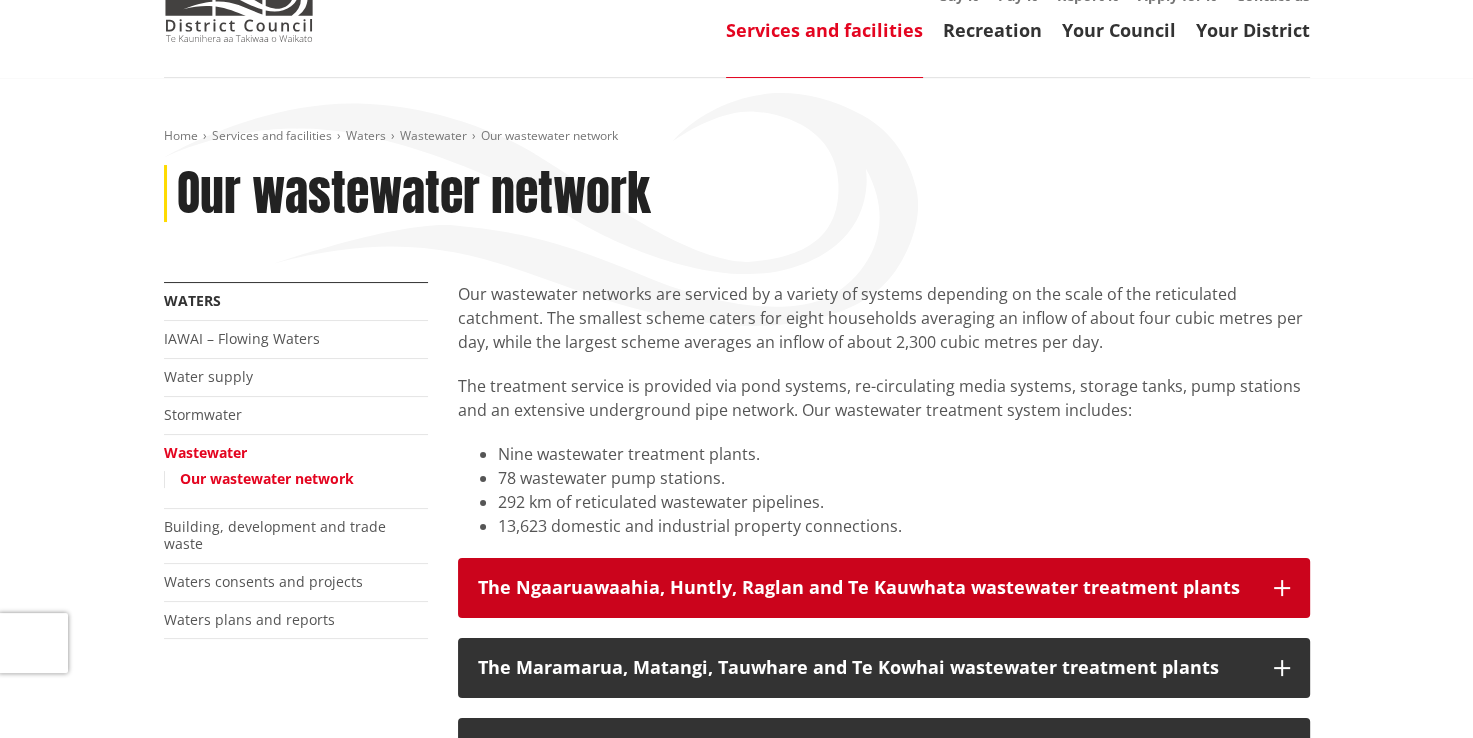 scroll, scrollTop: 0, scrollLeft: 0, axis: both 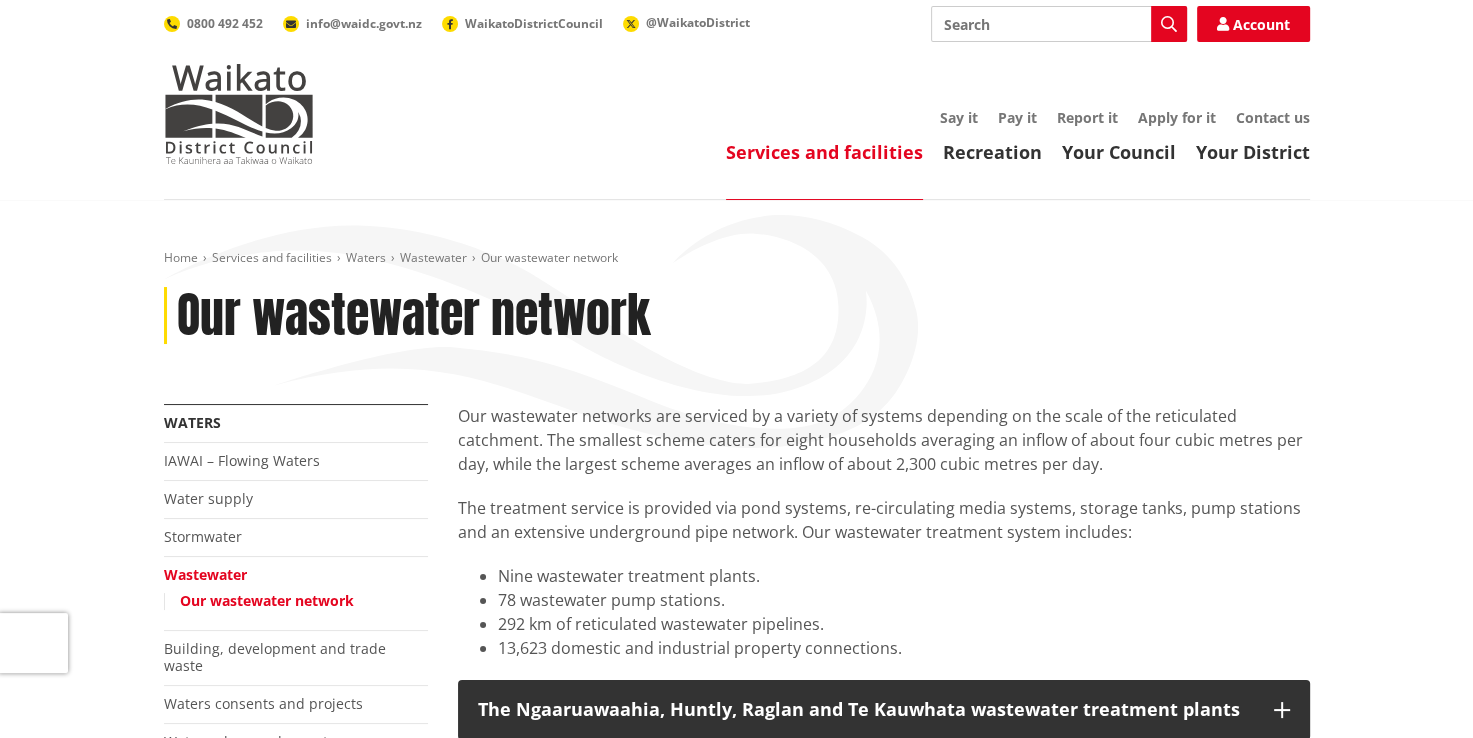 click on "Search" at bounding box center (1059, 24) 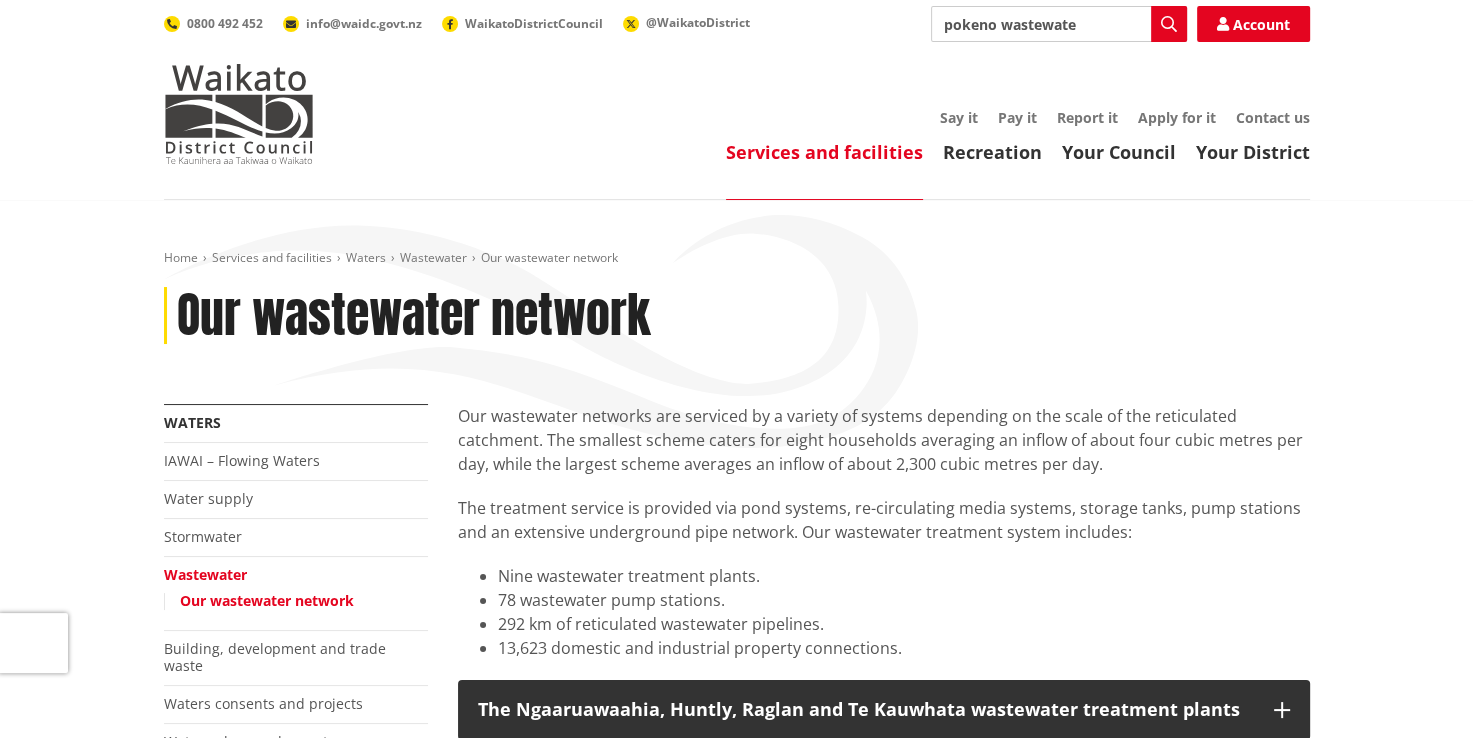 type on "pokeno wastewater" 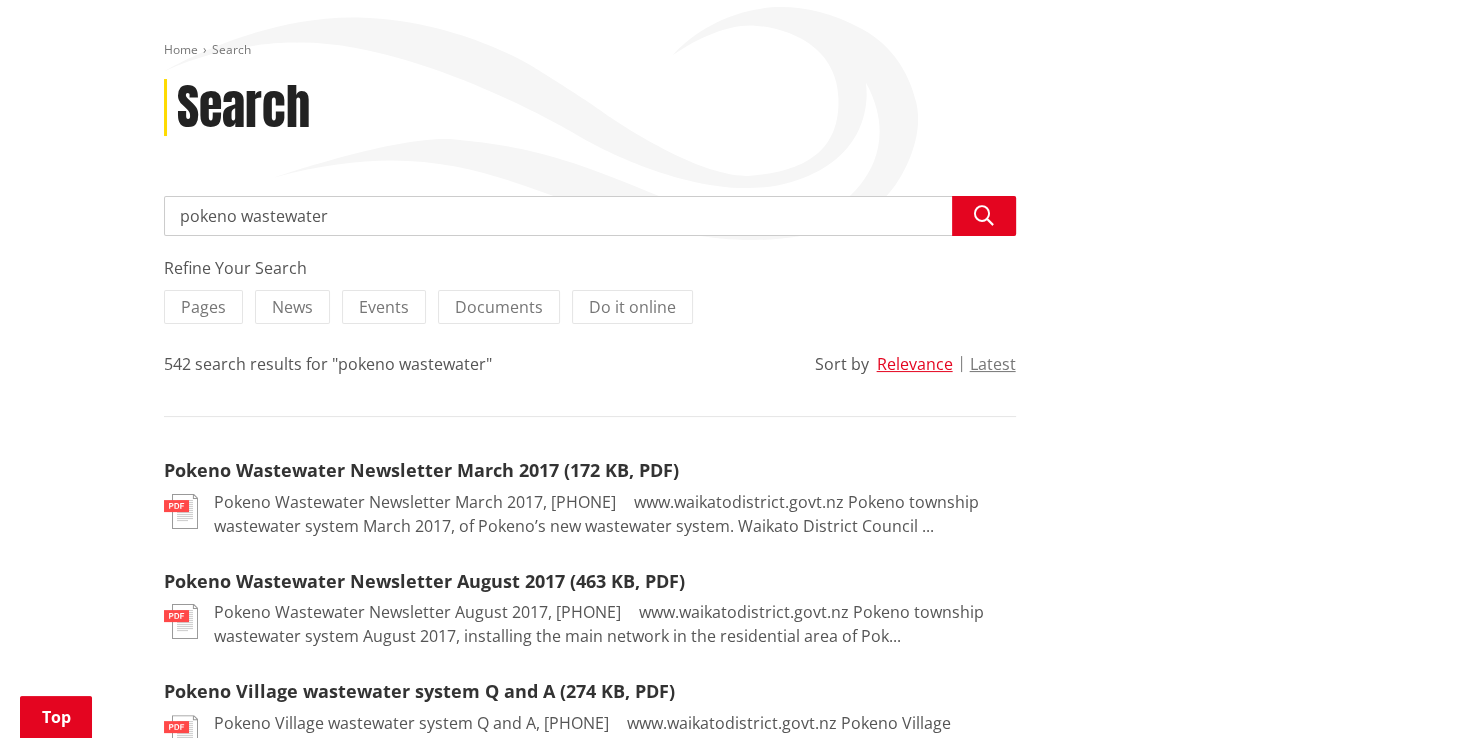 scroll, scrollTop: 200, scrollLeft: 0, axis: vertical 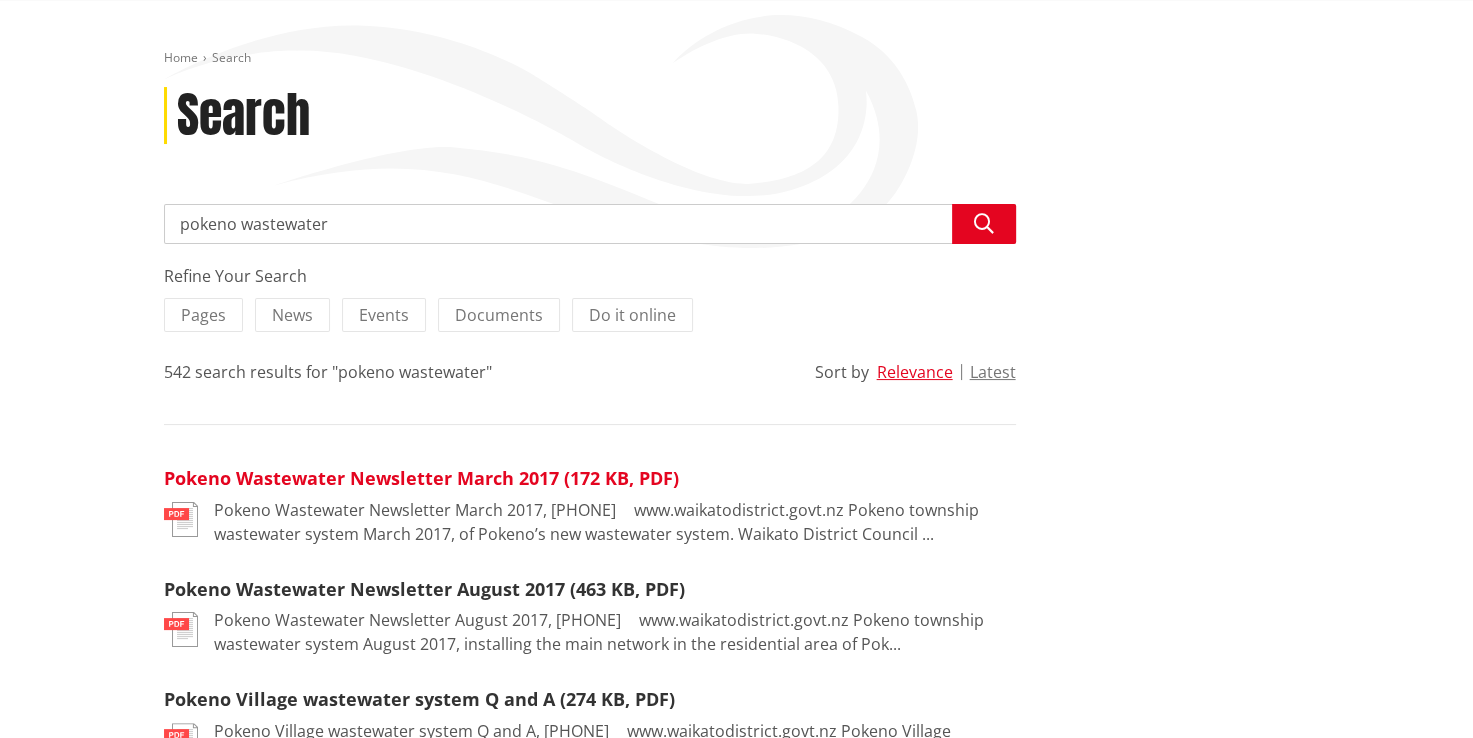 click on "Pokeno Wastewater Newsletter March 2017 (172 KB, PDF)" at bounding box center (421, 478) 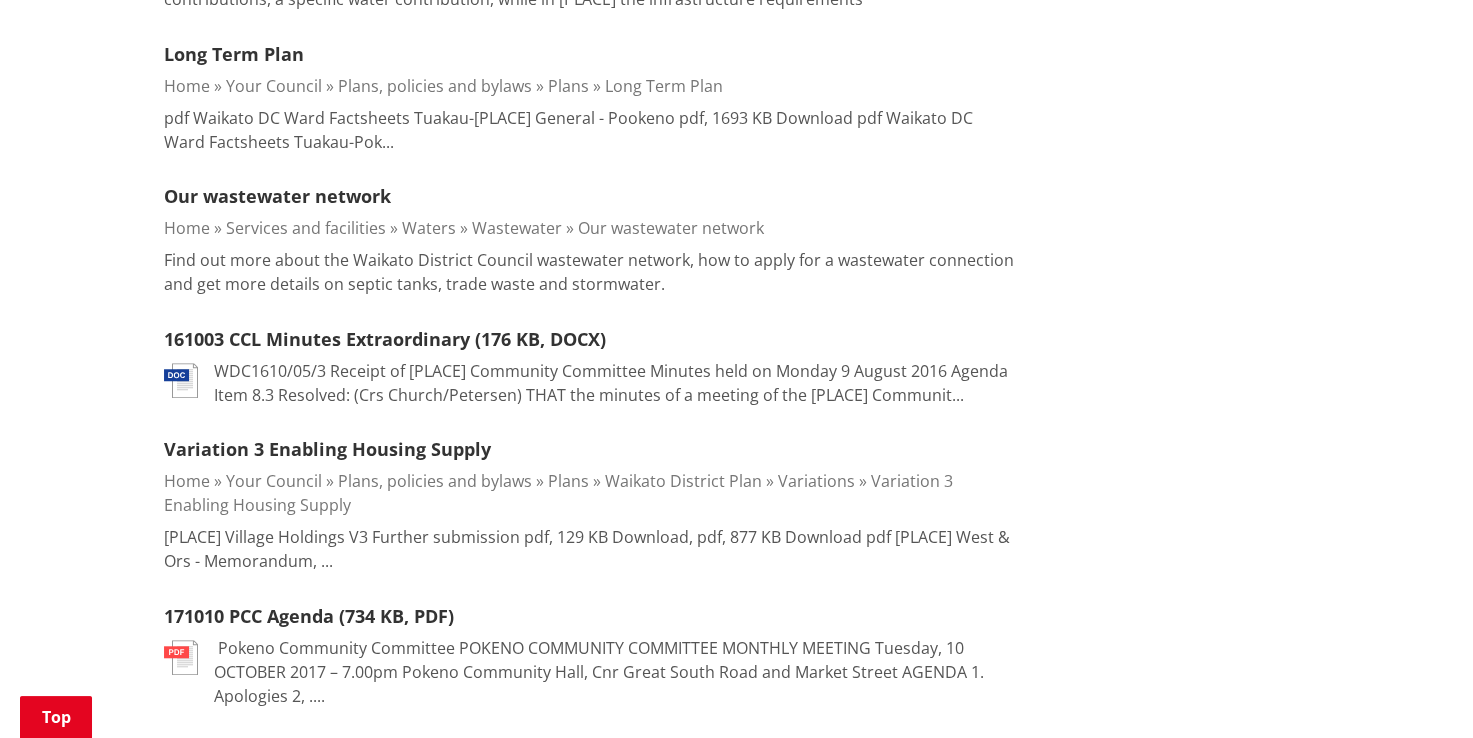scroll, scrollTop: 1700, scrollLeft: 0, axis: vertical 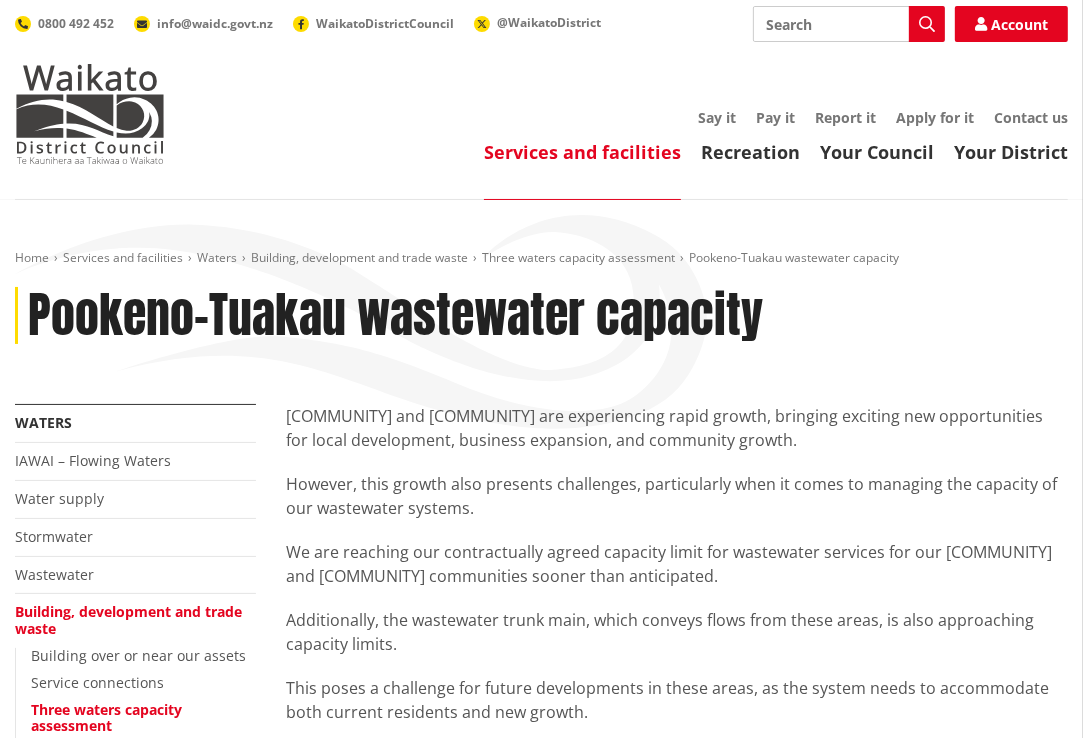 click on "However, this growth also presents challenges, particularly when it comes to managing the capacity of our wastewater systems." at bounding box center [677, 496] 